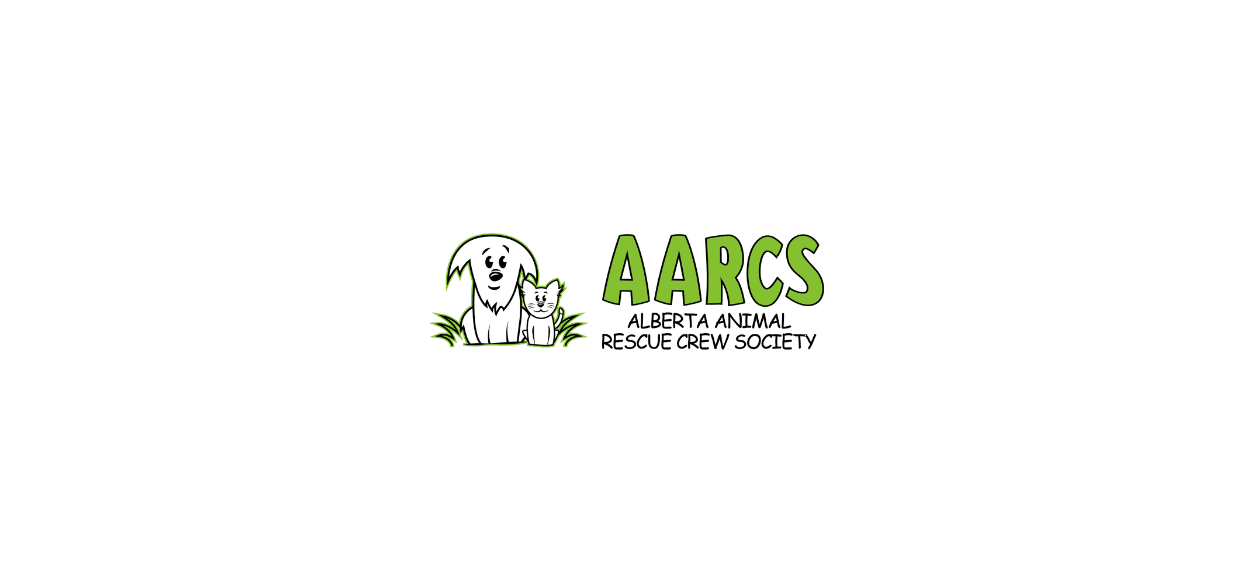 scroll, scrollTop: 0, scrollLeft: 0, axis: both 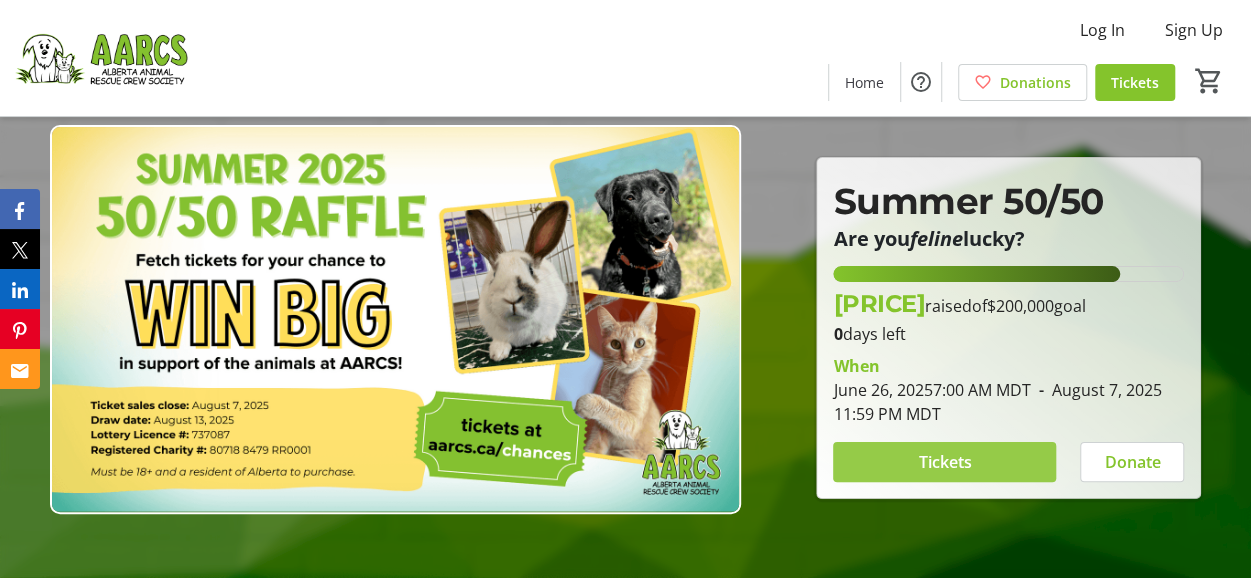click on "Tickets" at bounding box center (944, 462) 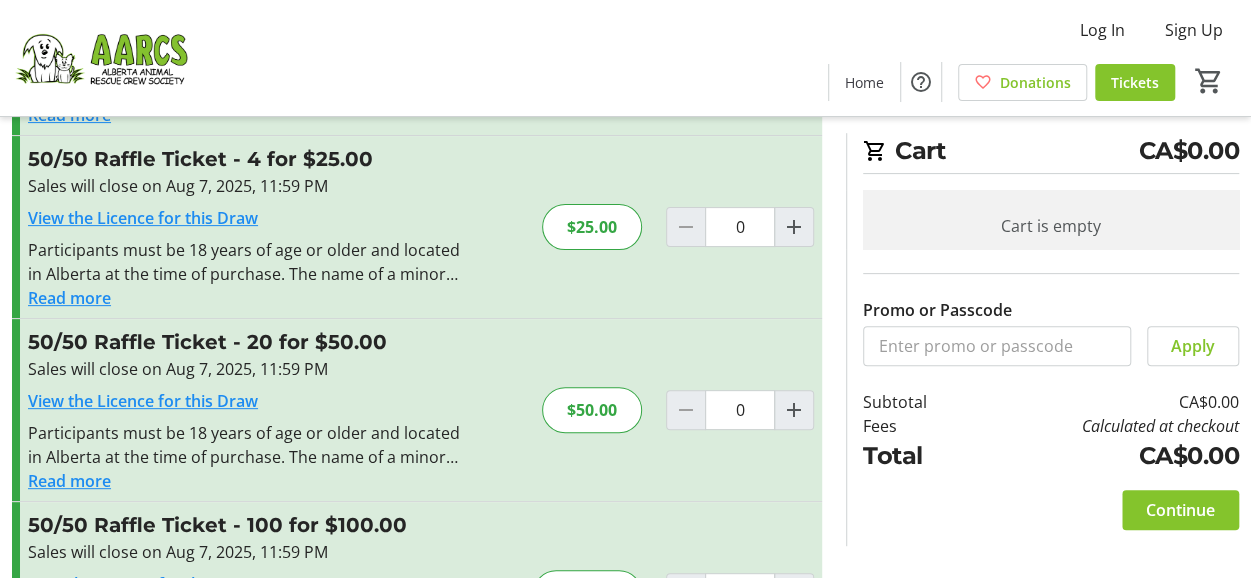 scroll, scrollTop: 342, scrollLeft: 0, axis: vertical 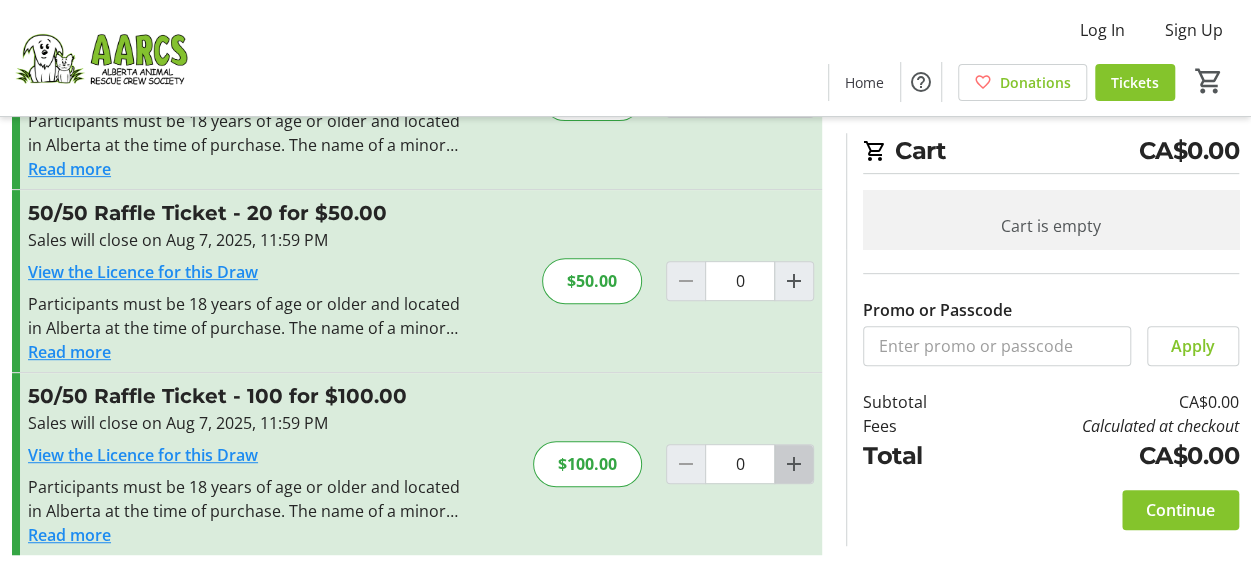 click 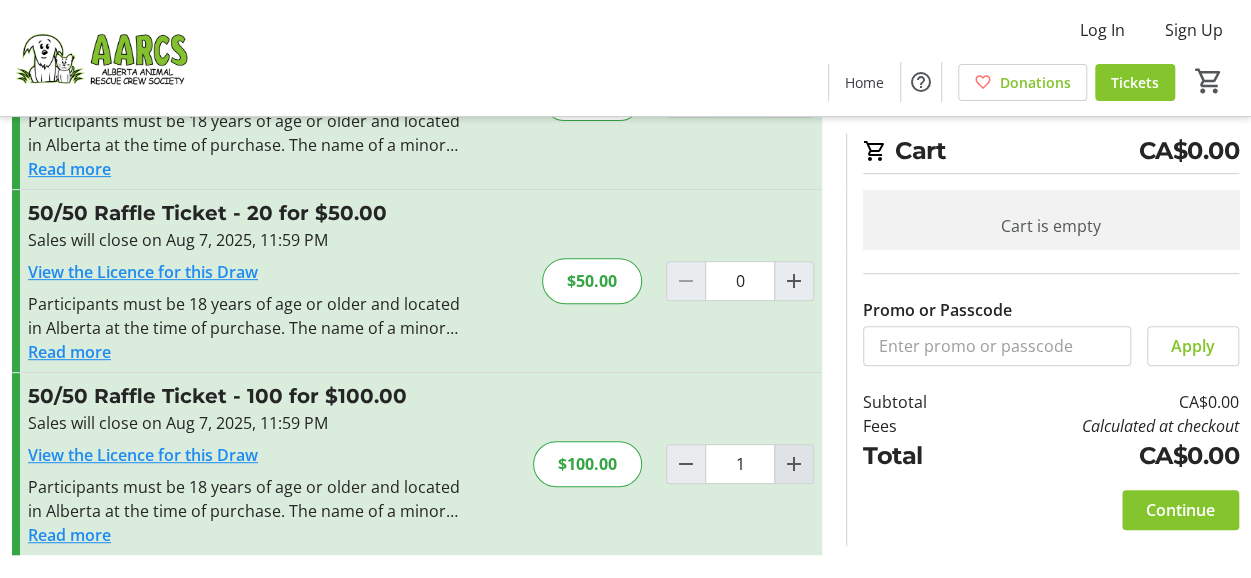 click 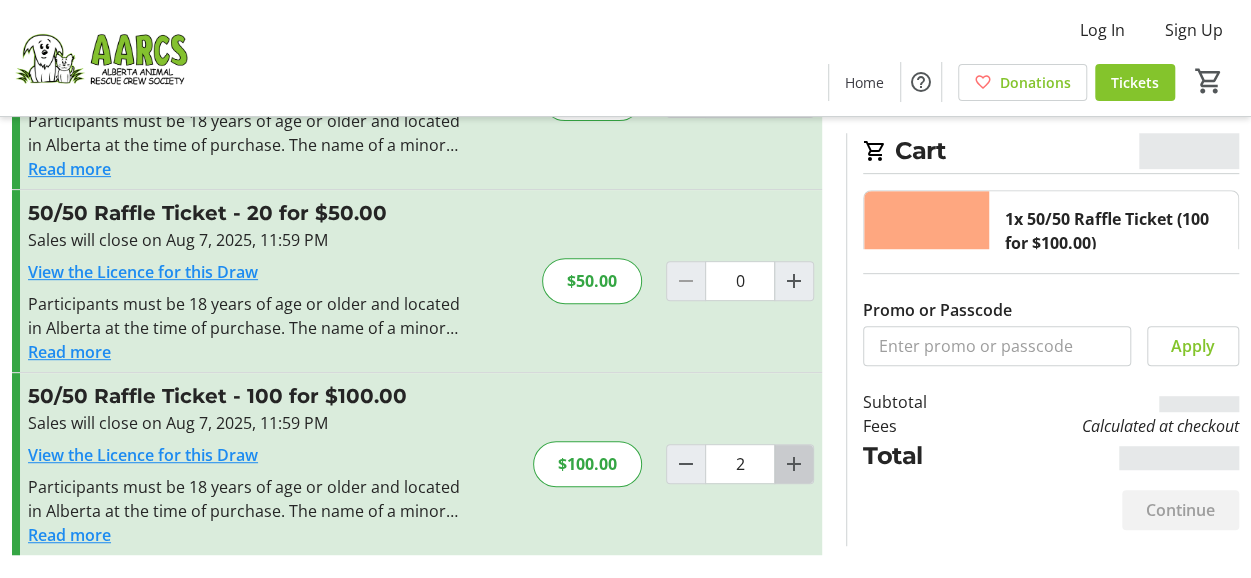 click 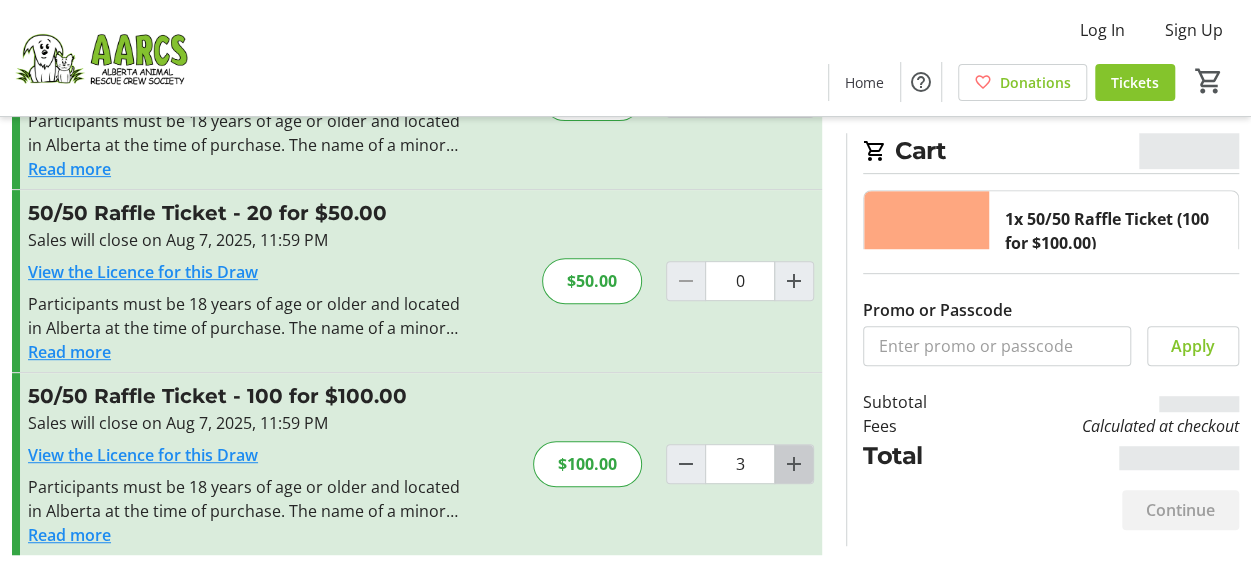 click 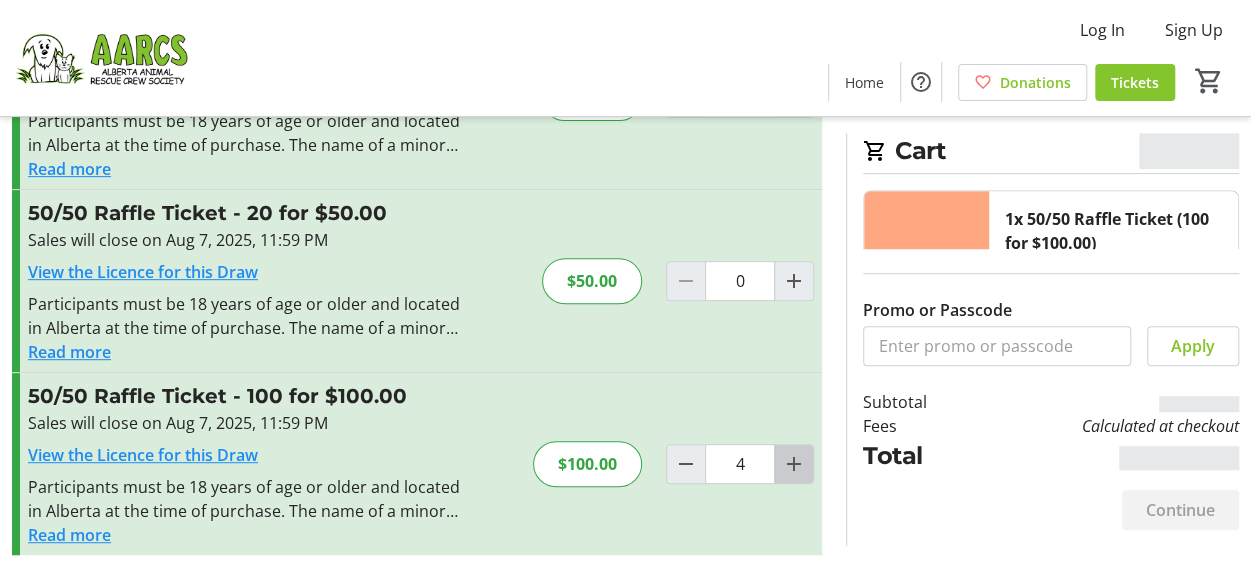 click 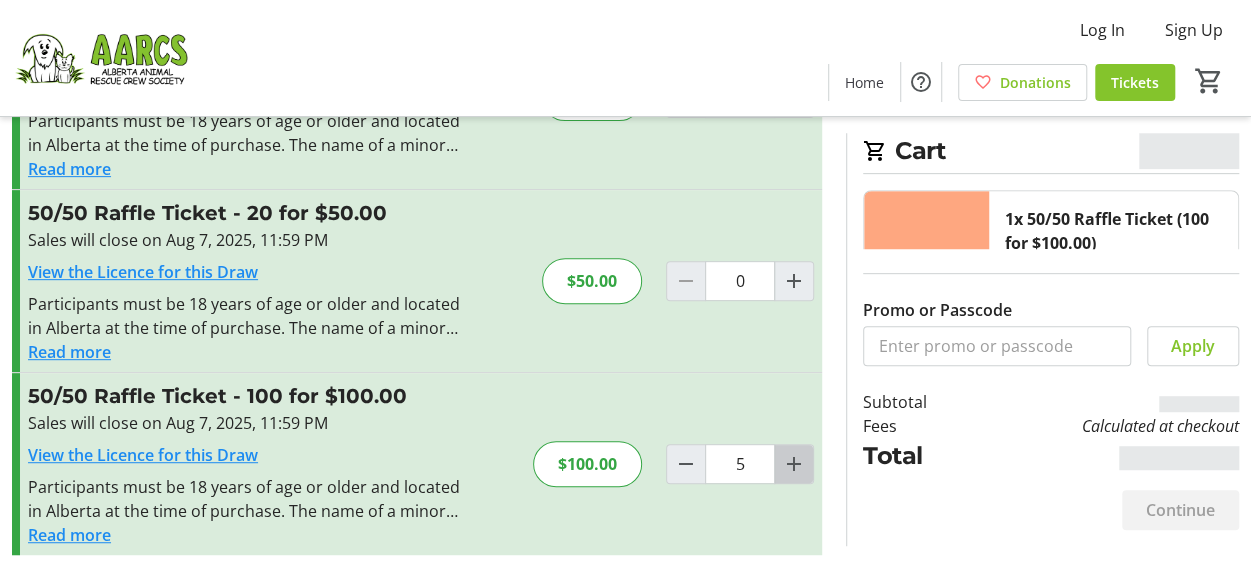 click 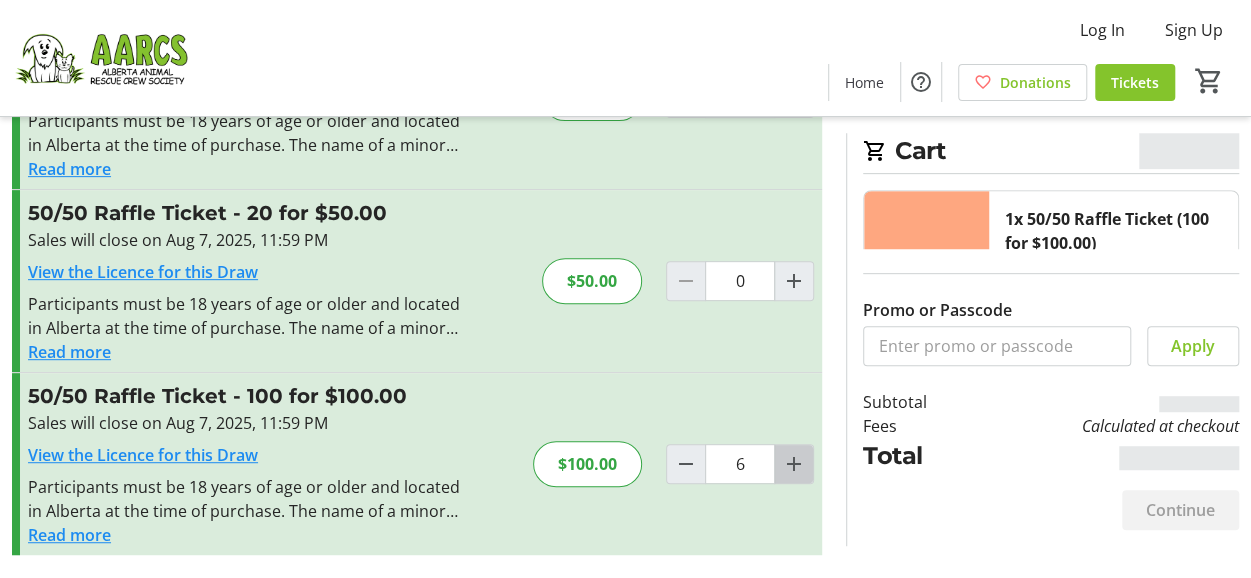 click 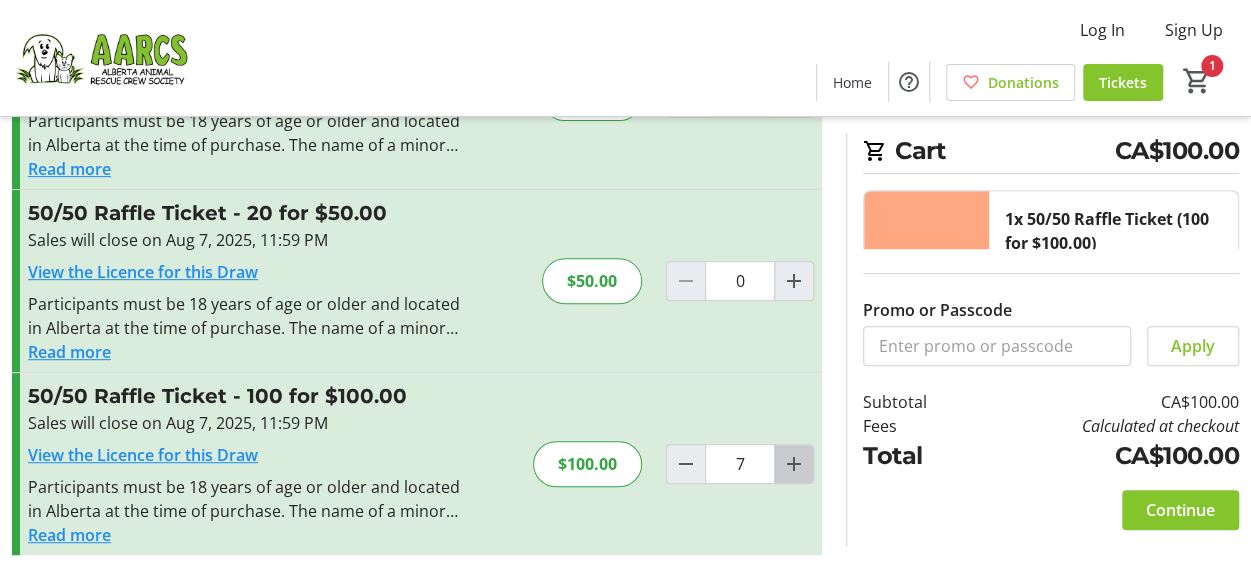 click 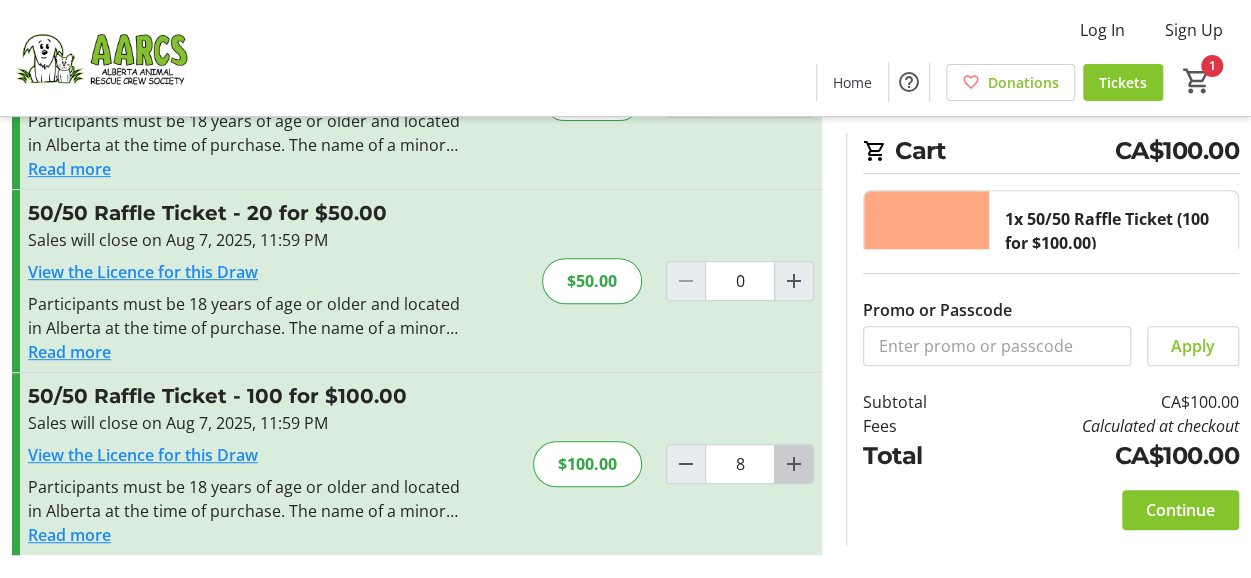 click 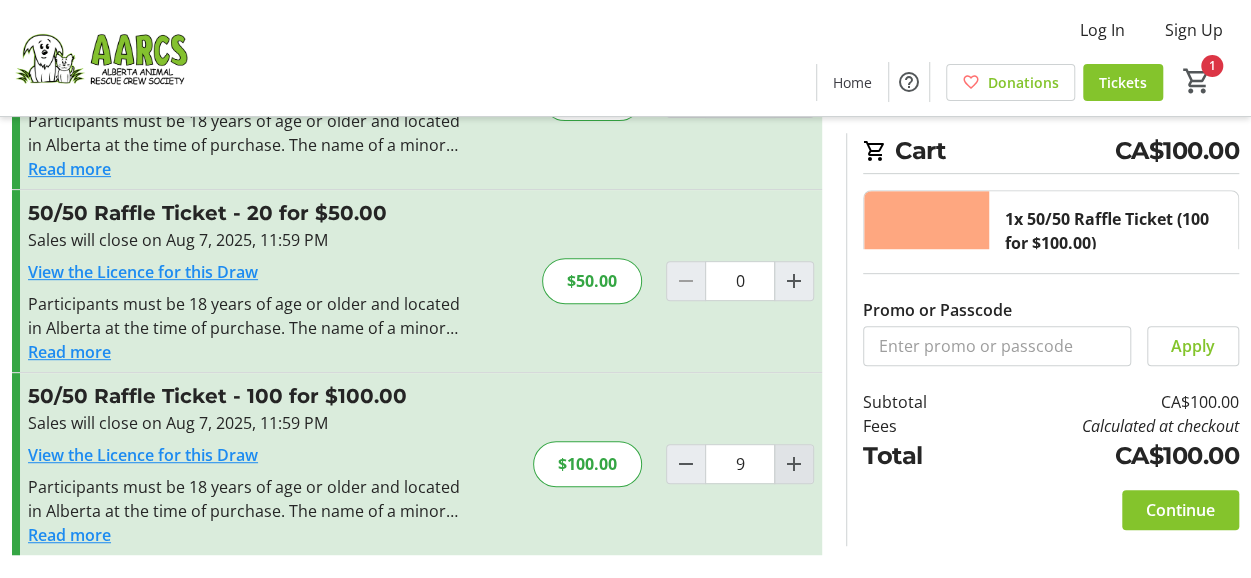 type on "9" 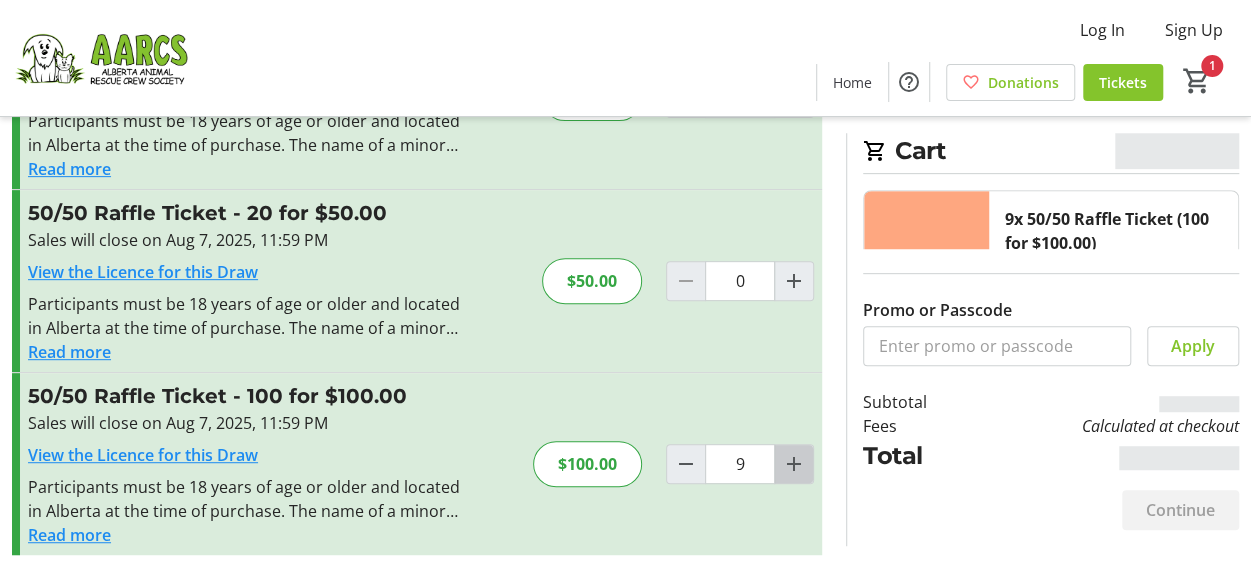 click 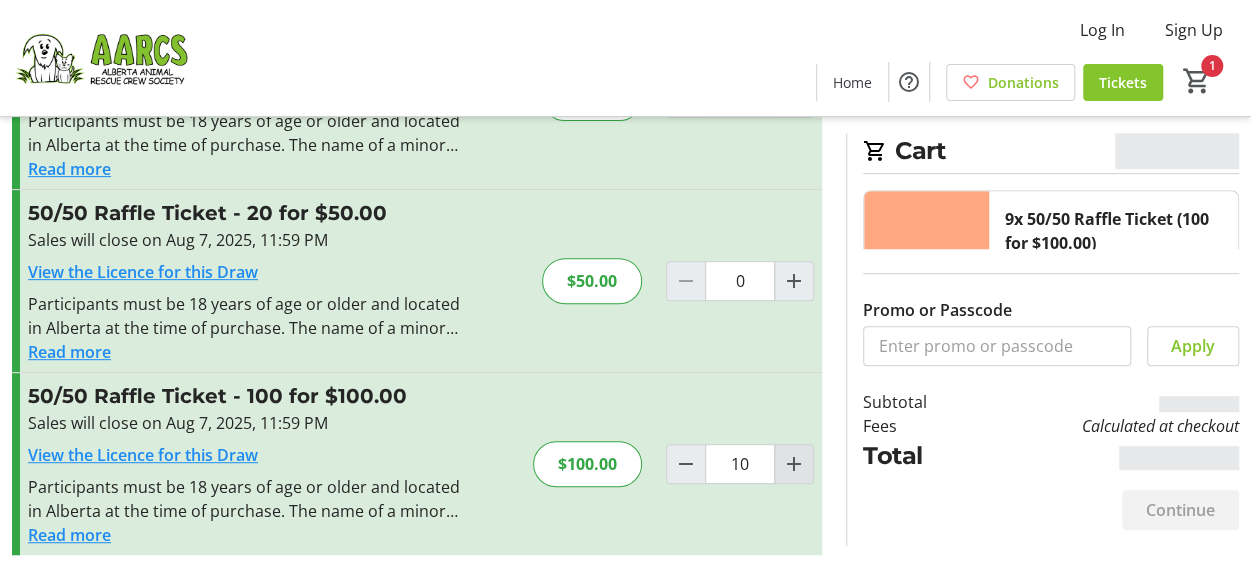 type on "10" 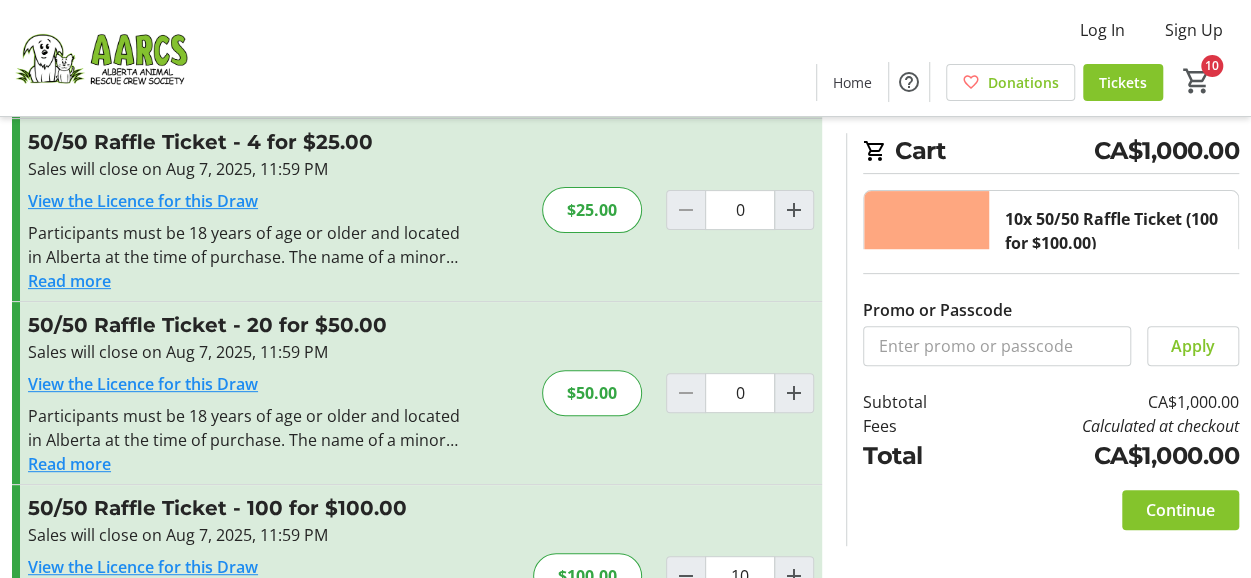 scroll, scrollTop: 342, scrollLeft: 0, axis: vertical 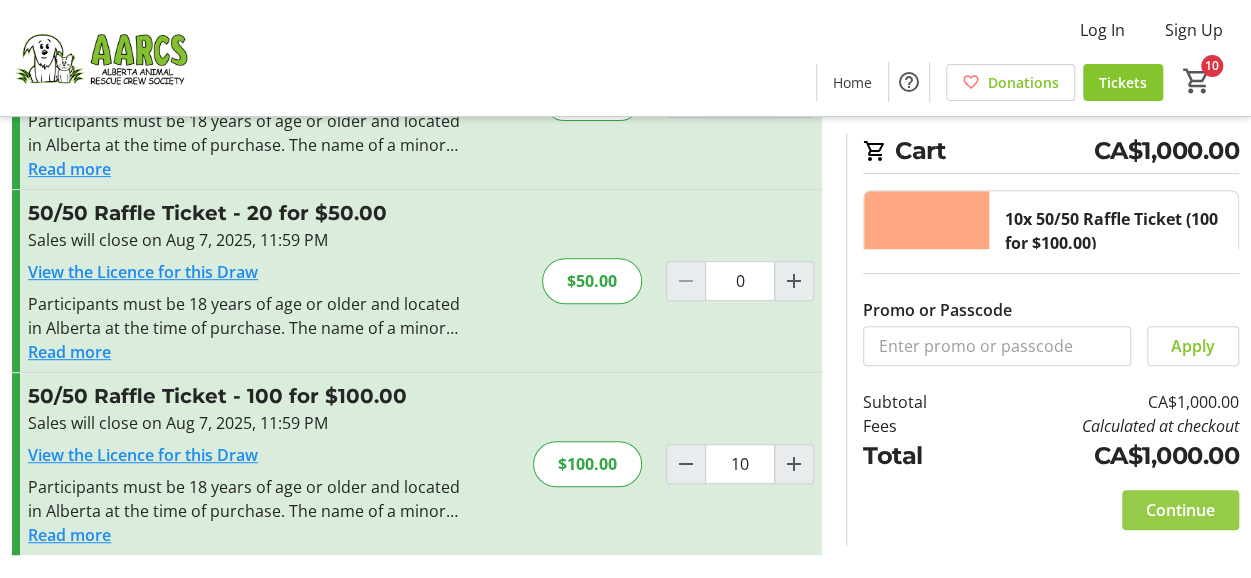 click on "Continue" 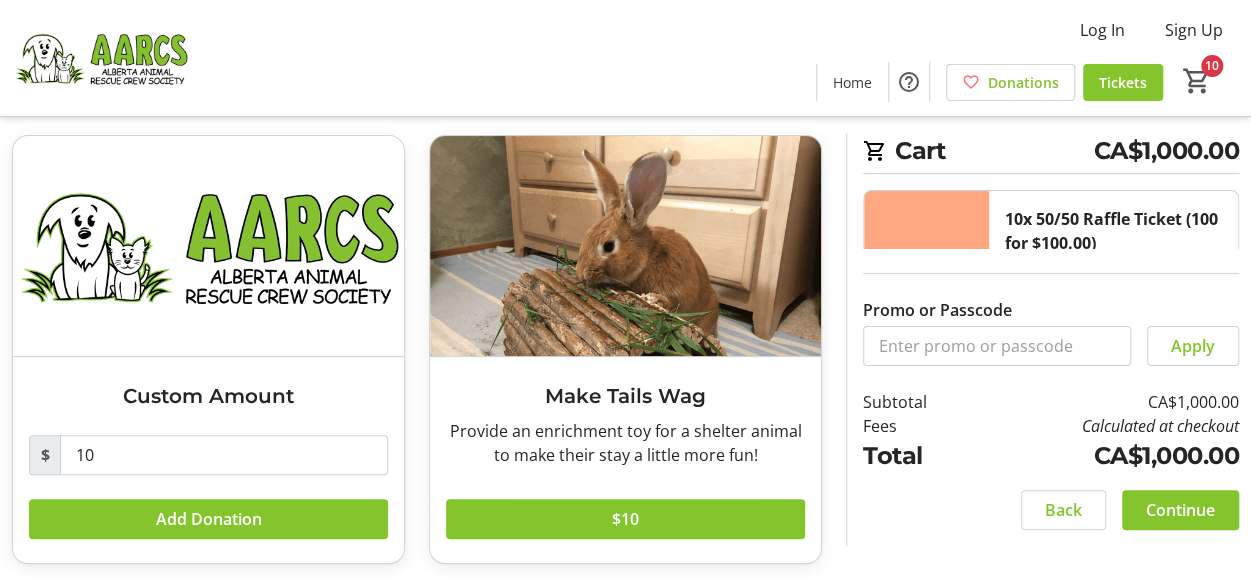 scroll, scrollTop: 200, scrollLeft: 0, axis: vertical 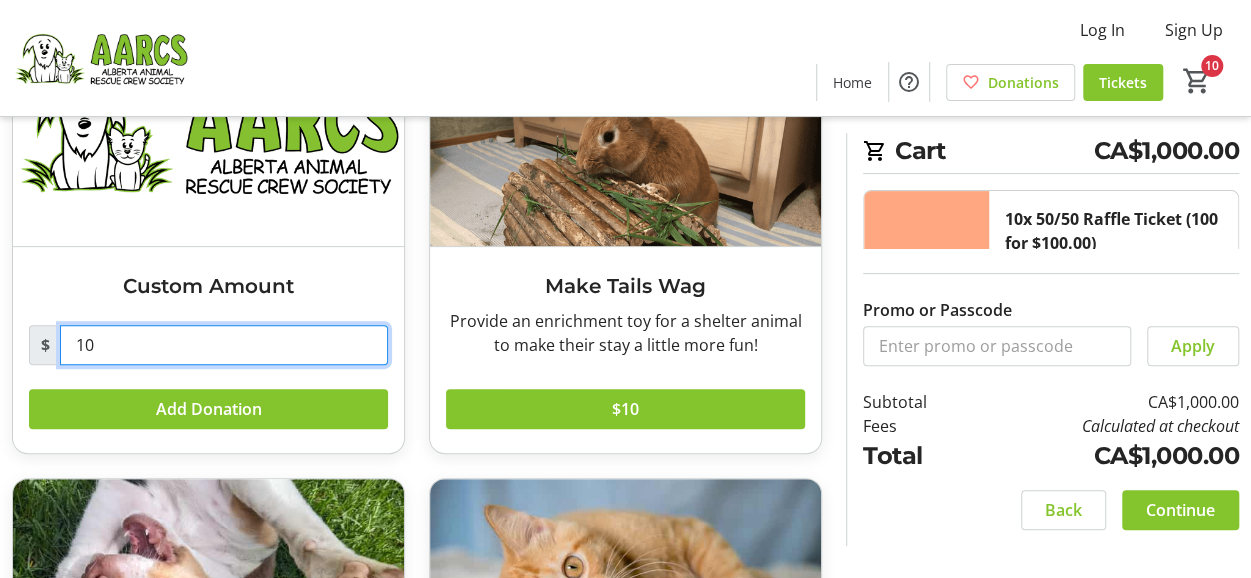 click on "10" at bounding box center [224, 345] 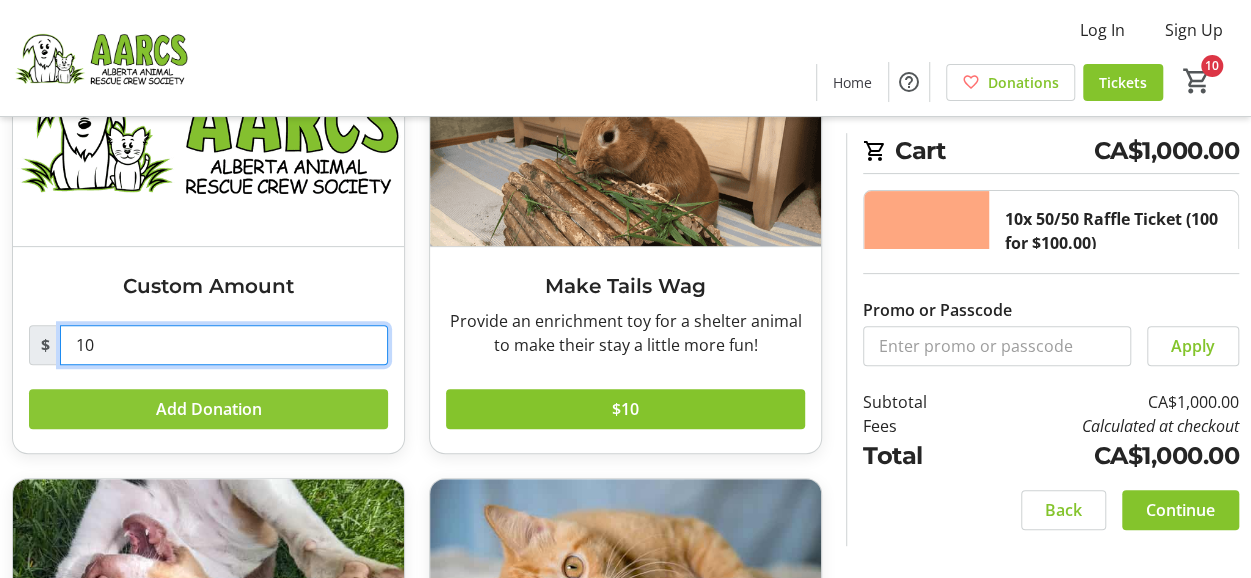 type on "1" 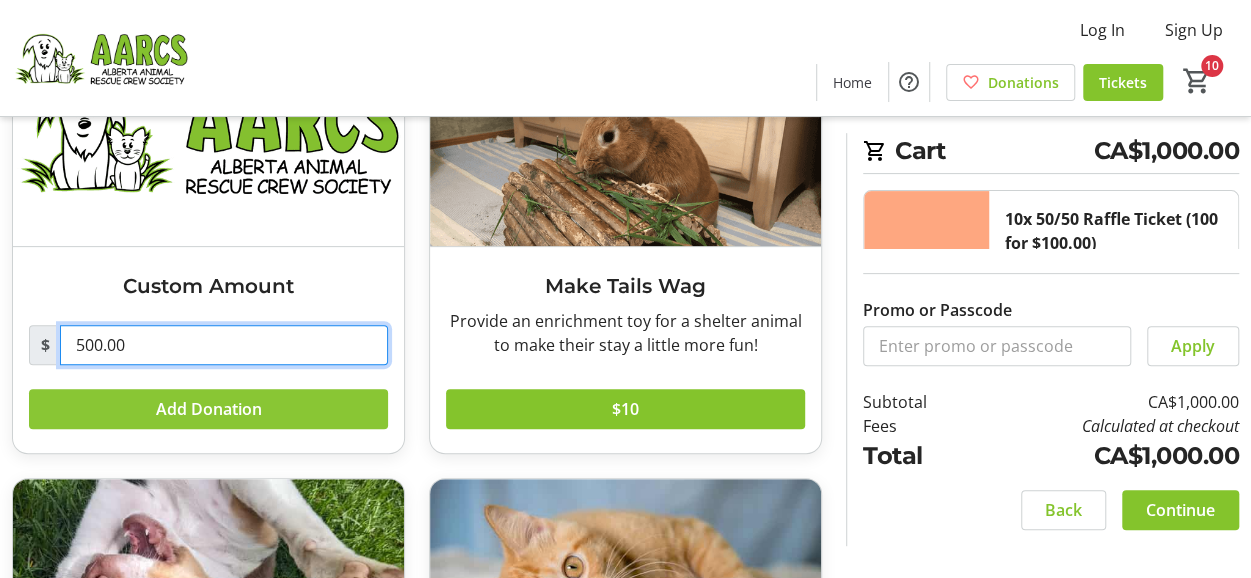type on "500.00" 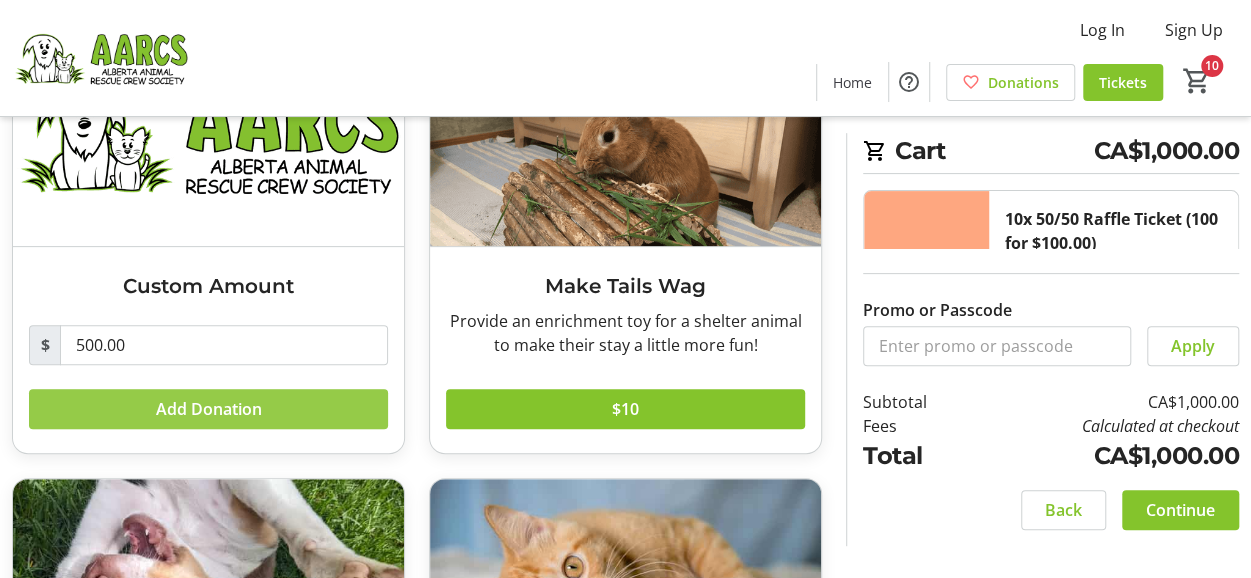 click 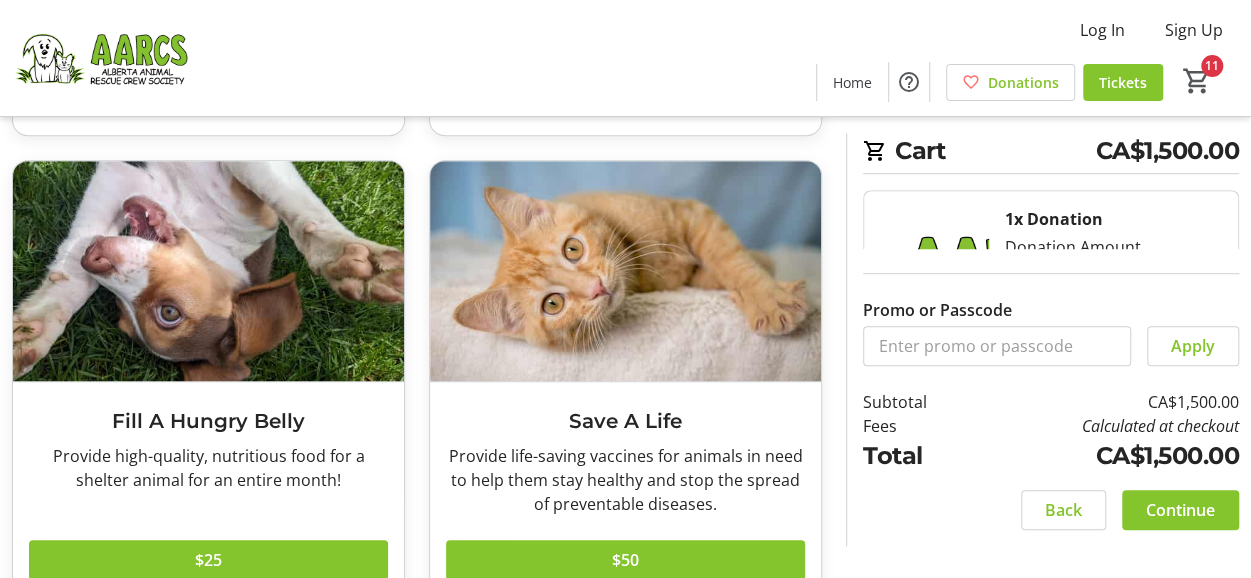 scroll, scrollTop: 566, scrollLeft: 0, axis: vertical 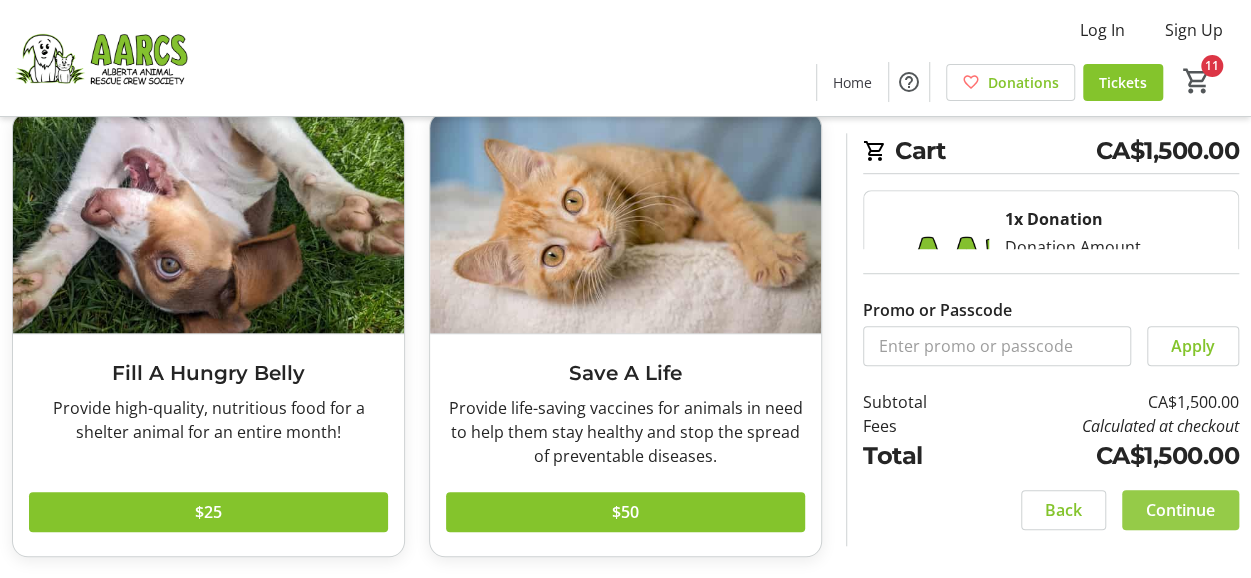 click on "Continue" 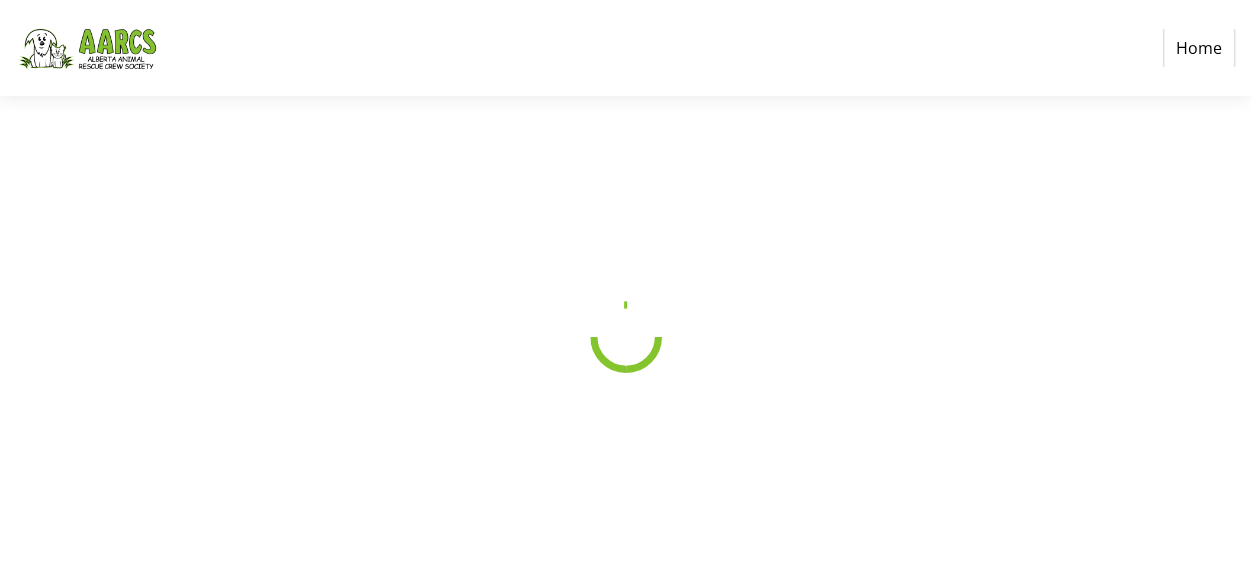scroll, scrollTop: 0, scrollLeft: 0, axis: both 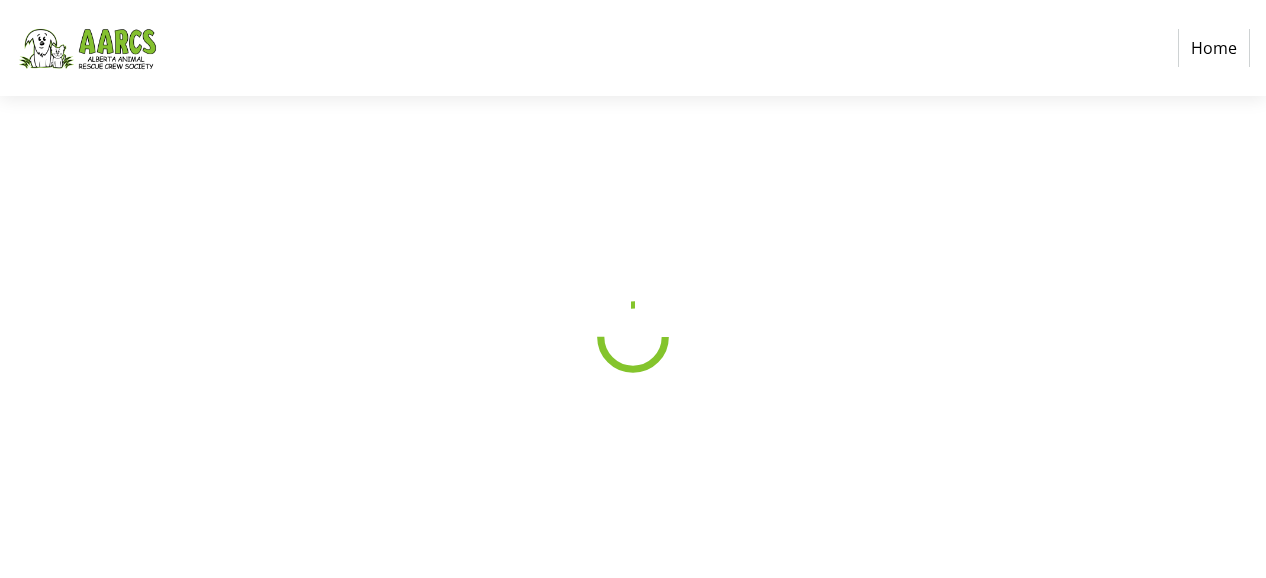 select on "CA" 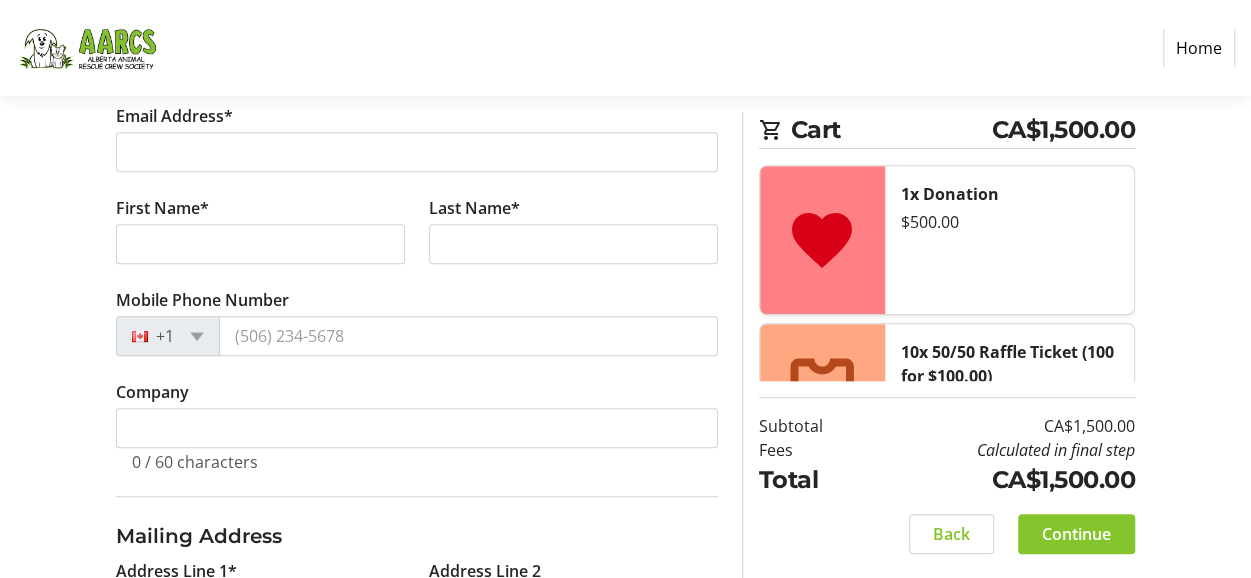 scroll, scrollTop: 400, scrollLeft: 0, axis: vertical 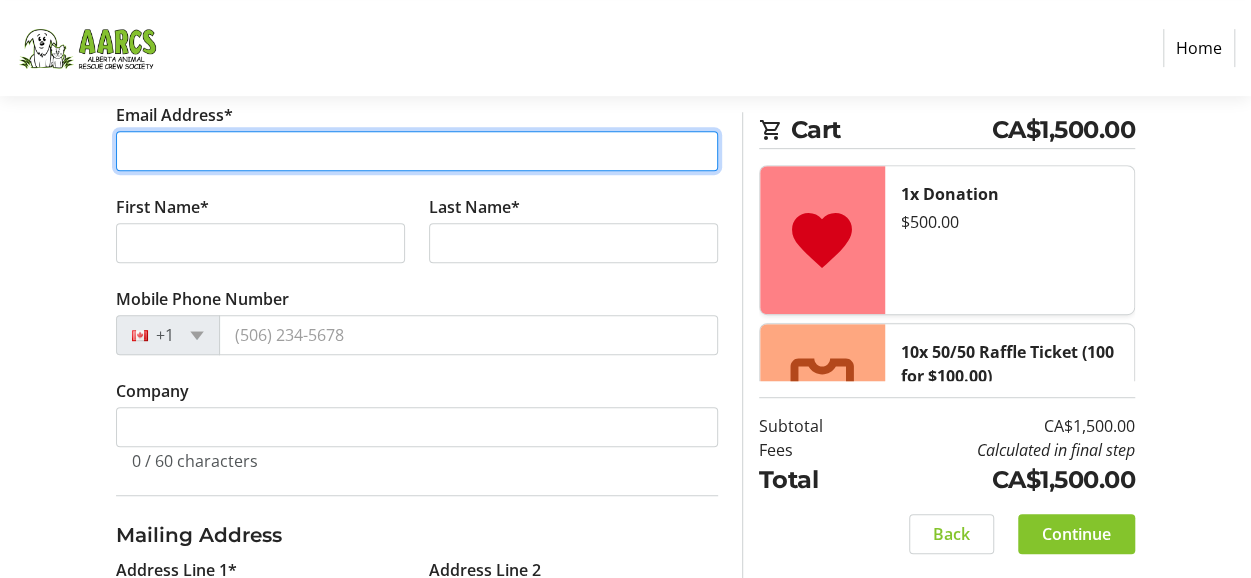 drag, startPoint x: 204, startPoint y: 147, endPoint x: 619, endPoint y: 302, distance: 443.00113 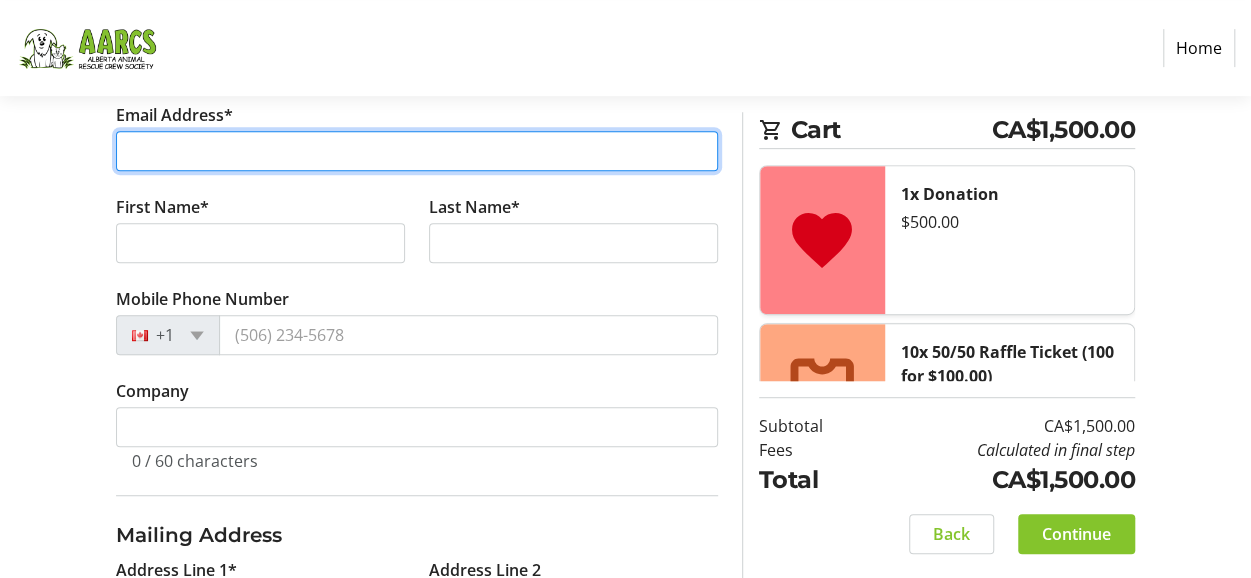 type on "[EMAIL]" 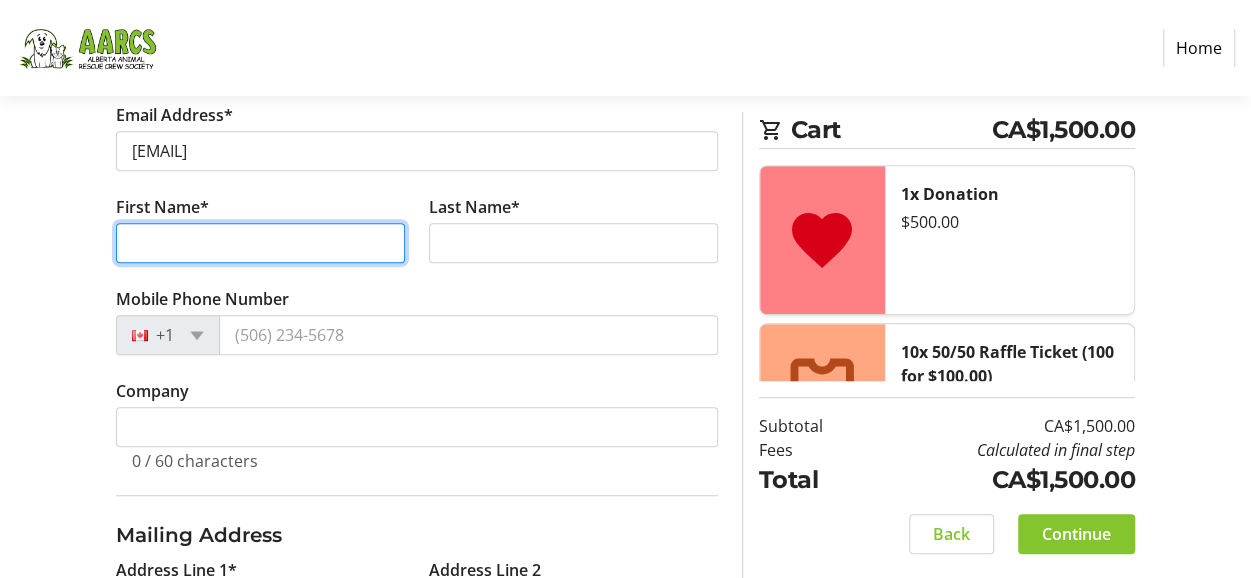 type on "[FIRST]" 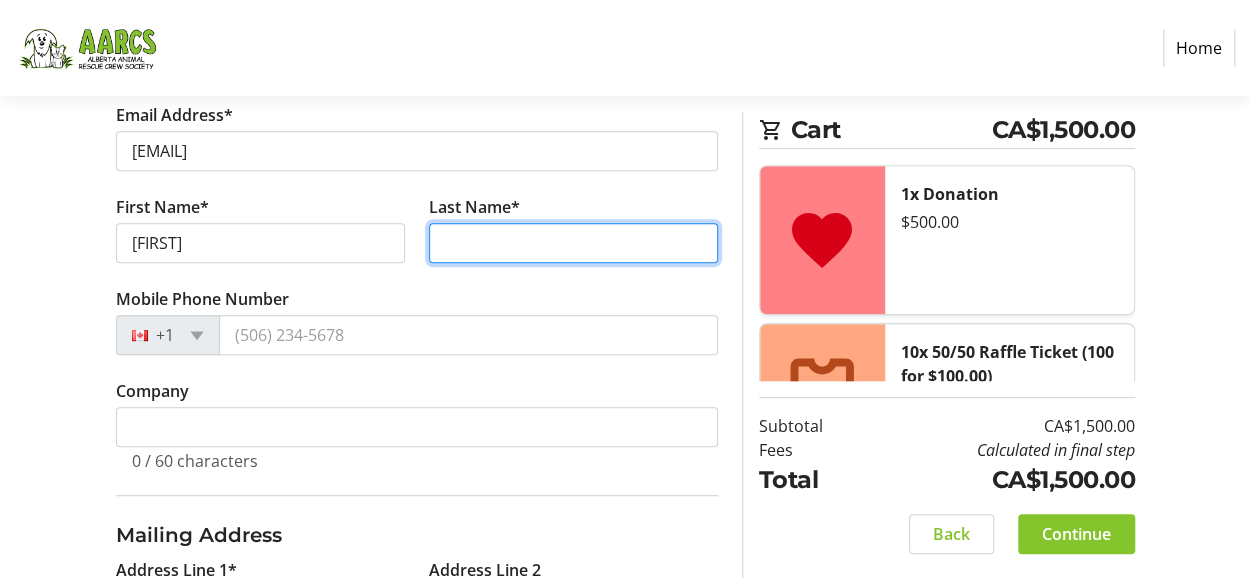 type on "[LAST]" 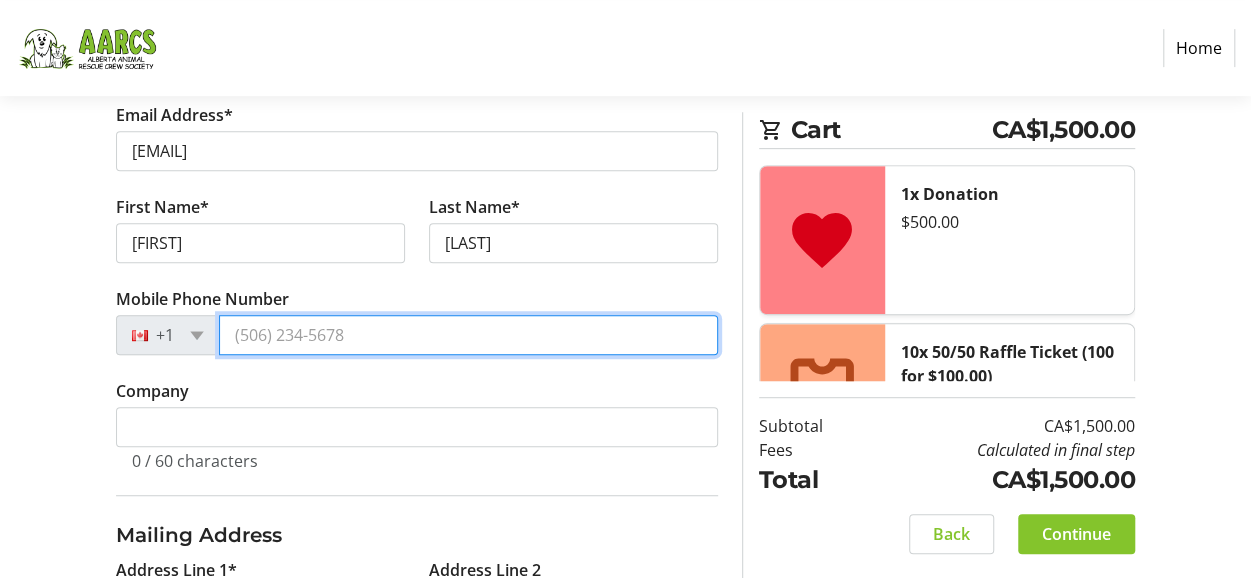 type on "[PHONE]" 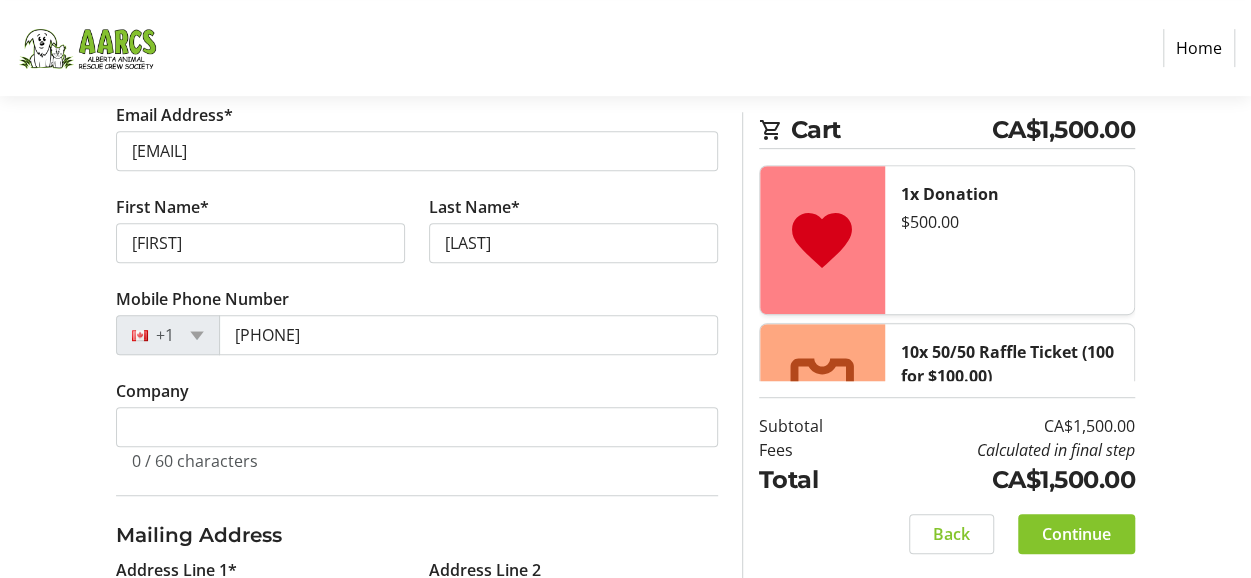 type on "[NUMBER] [STREET] [DIRECTION]" 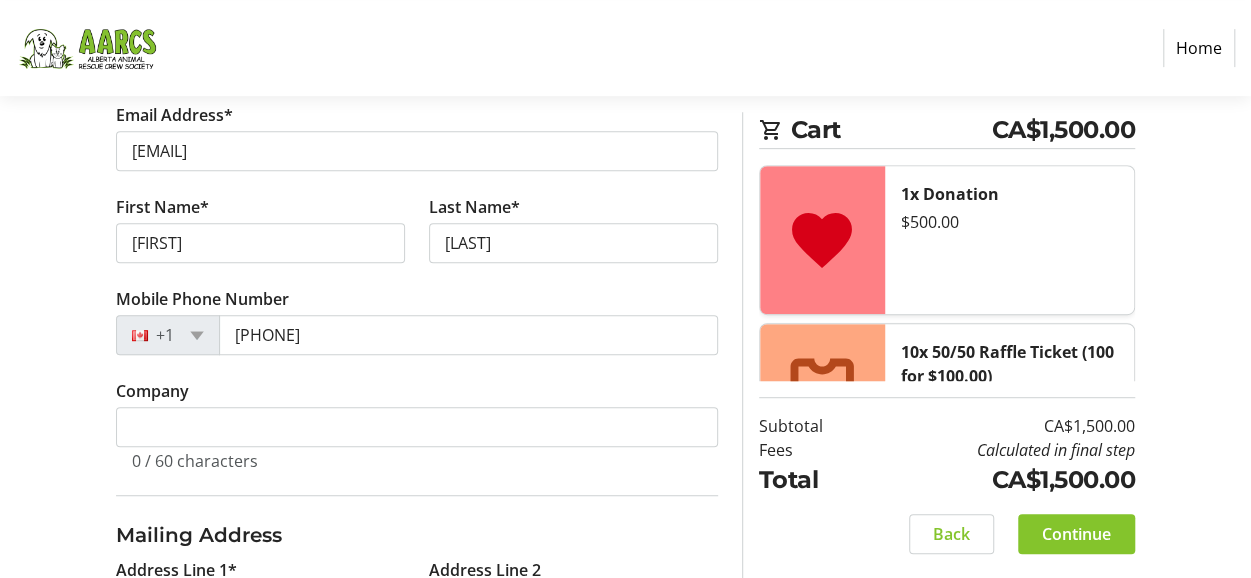 select on "AB" 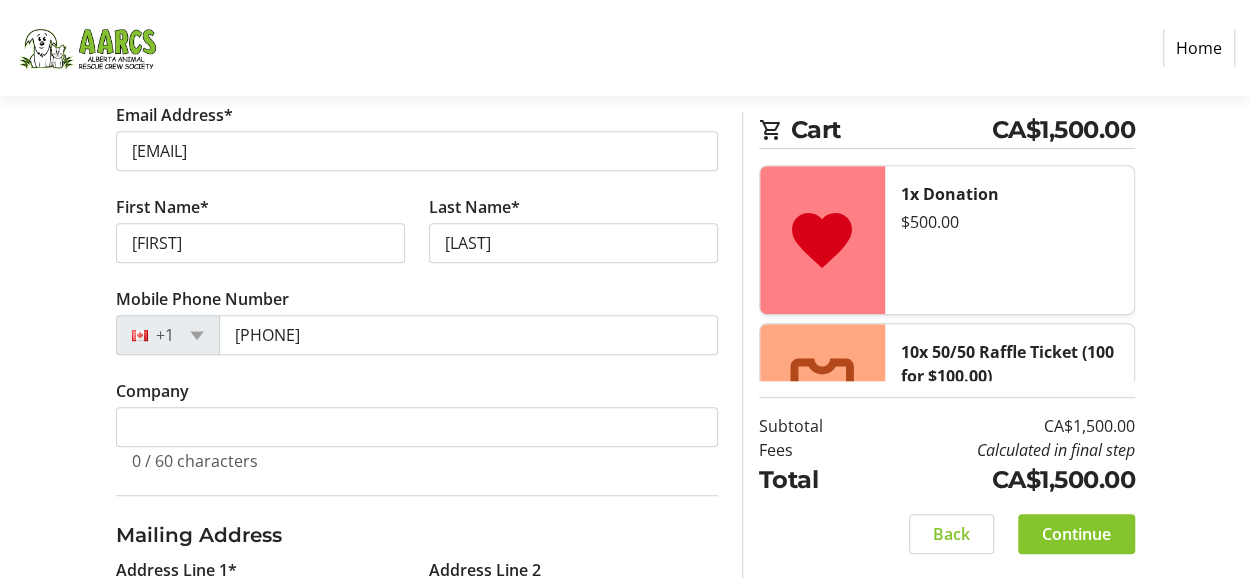 type on "[POSTAL_CODE]" 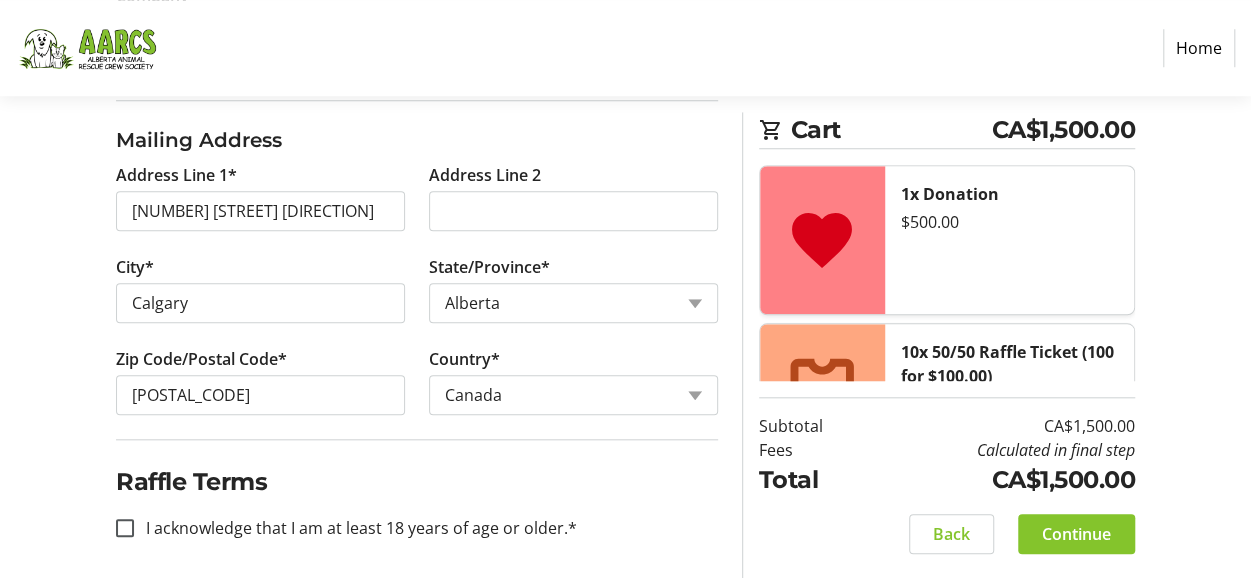scroll, scrollTop: 799, scrollLeft: 0, axis: vertical 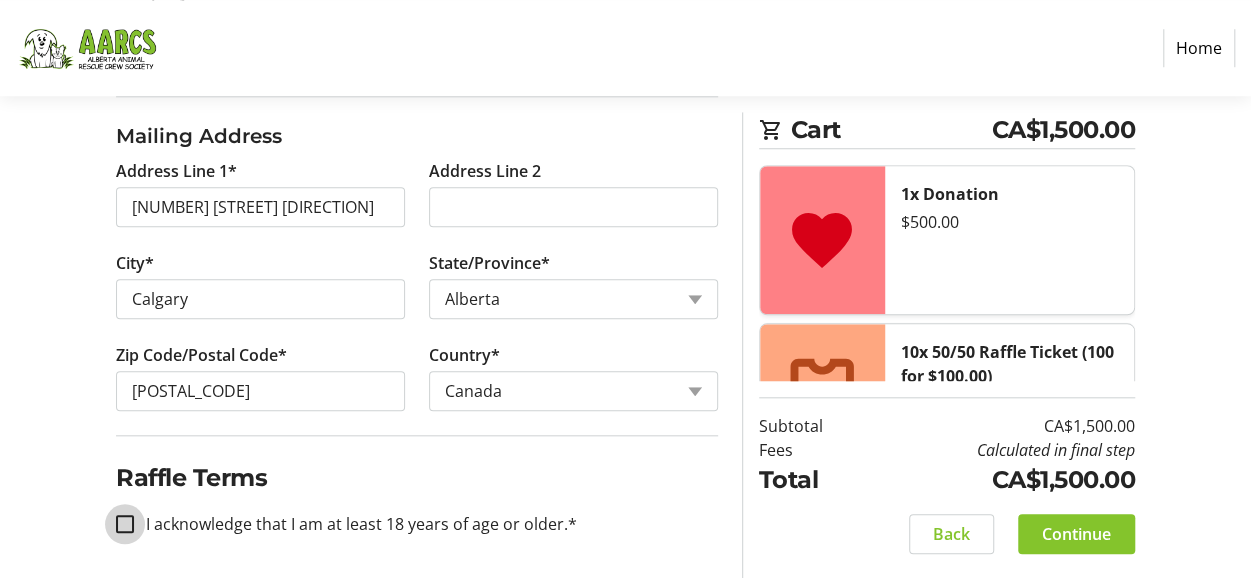 click on "I acknowledge that I am at least 18 years of age or older.*" at bounding box center (125, 524) 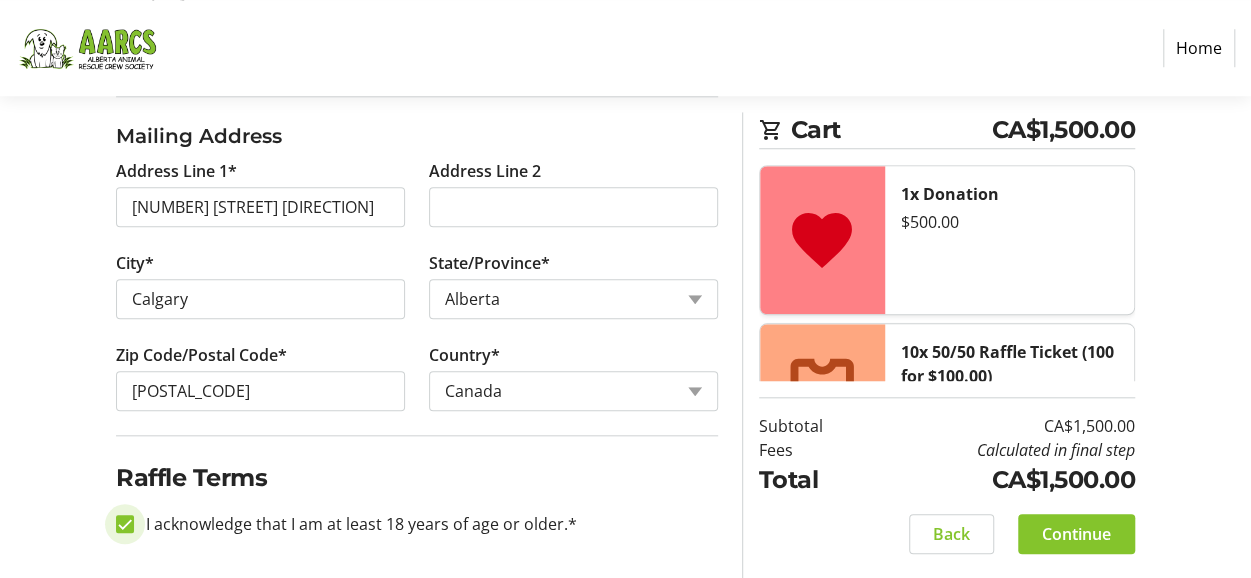 checkbox on "true" 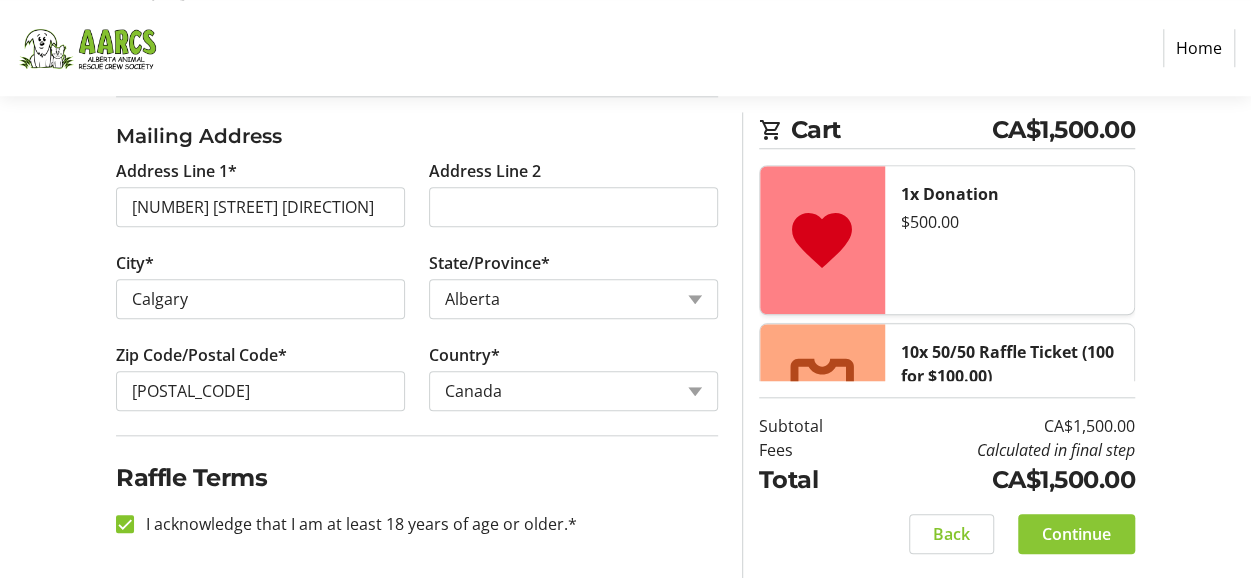 click on "Continue" 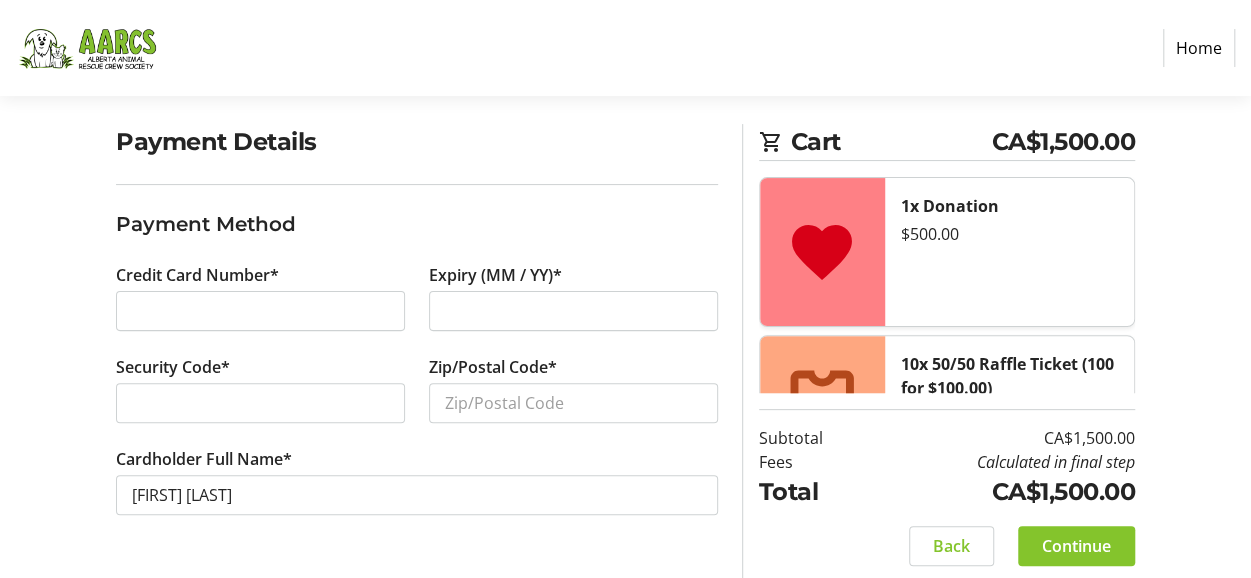 scroll, scrollTop: 150, scrollLeft: 0, axis: vertical 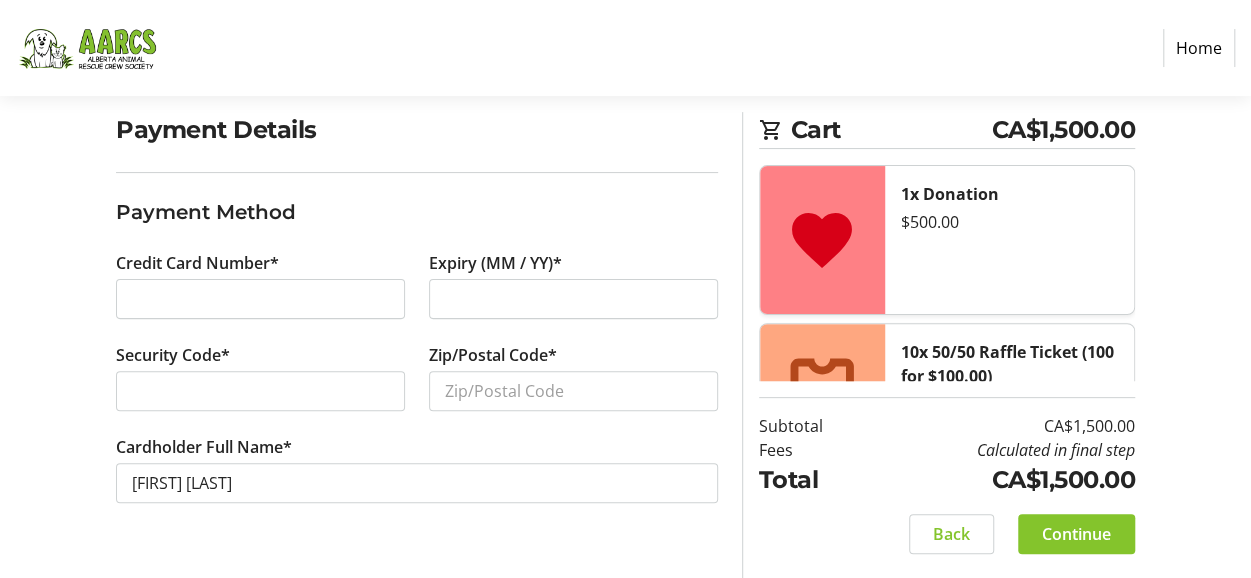 click at bounding box center (260, 391) 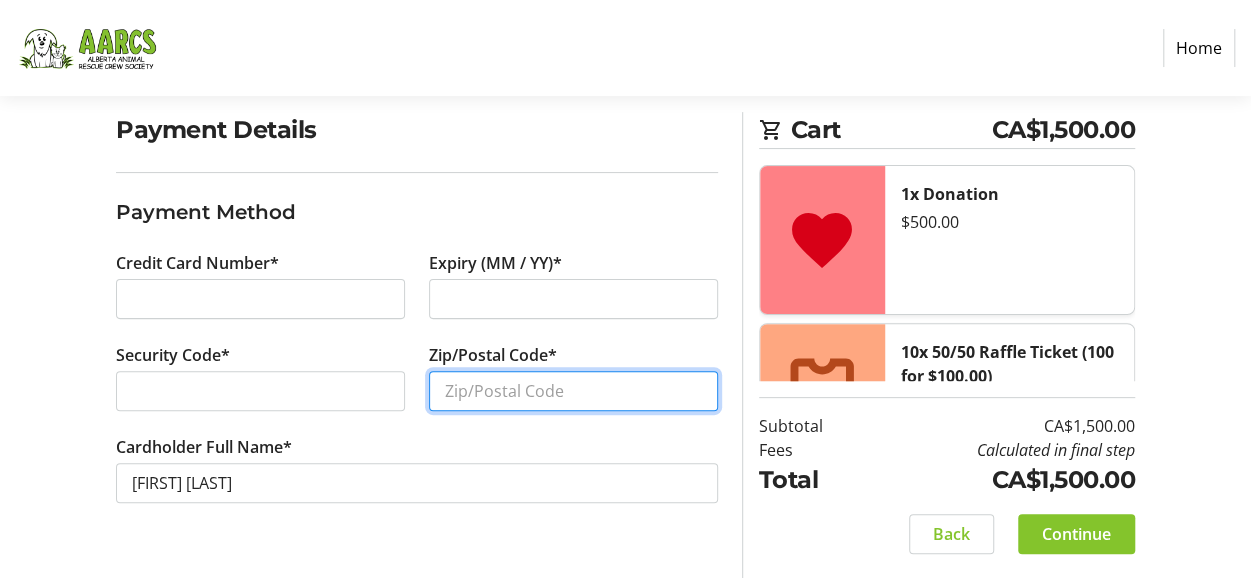 click on "Zip/Postal Code*" at bounding box center [573, 391] 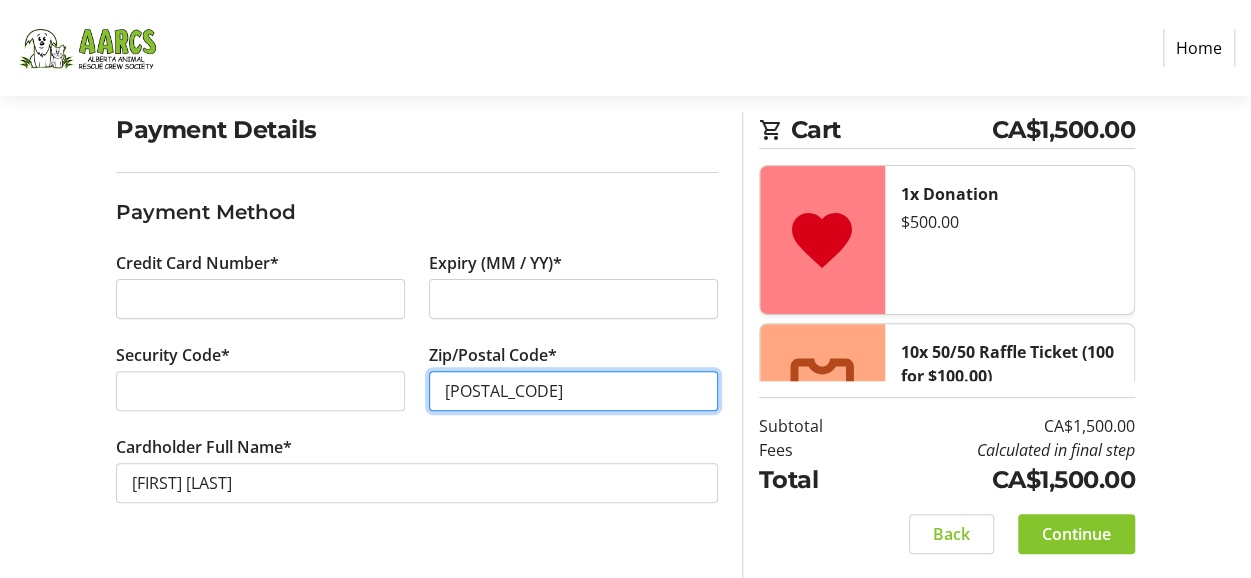 type on "[POSTAL_CODE]" 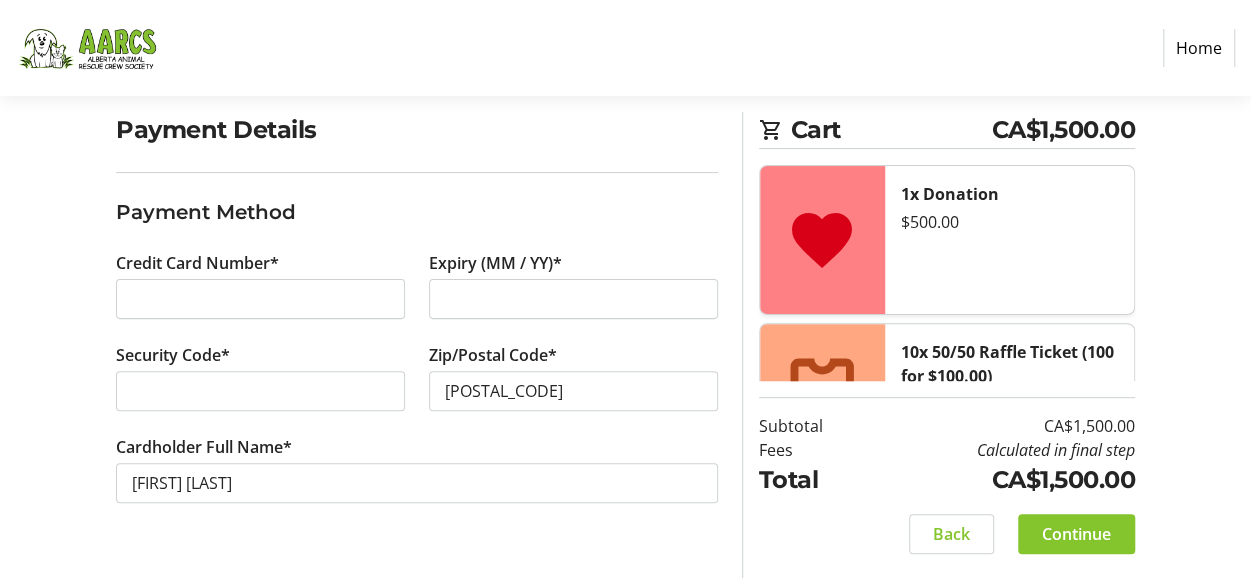 click on "Cardholder Full Name* [FIRST] [LAST]" 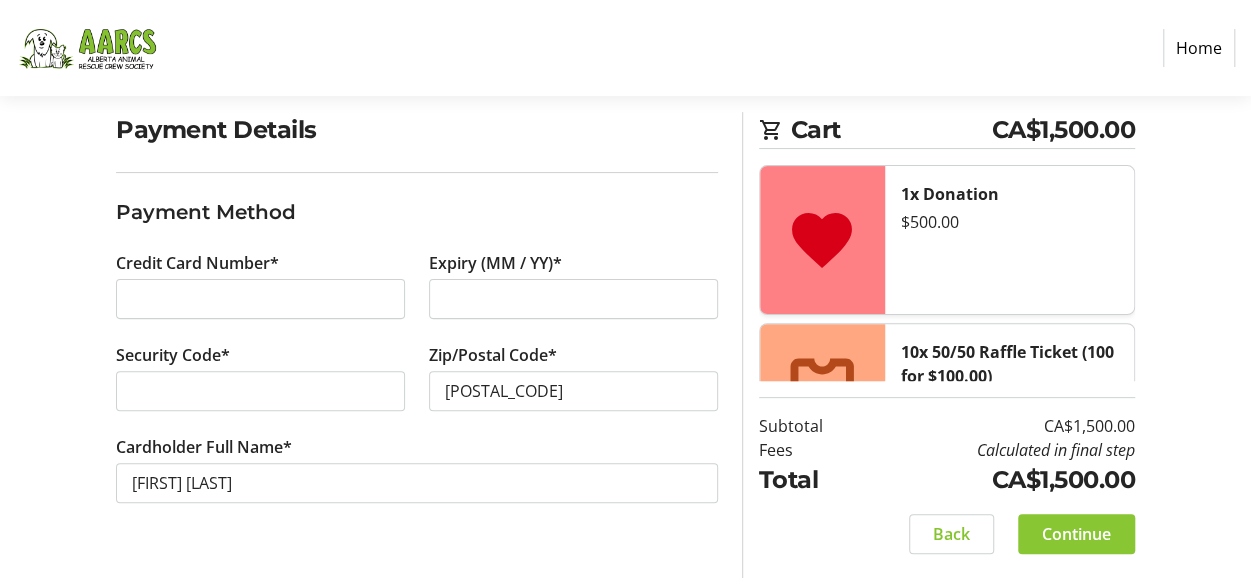 click on "Continue" 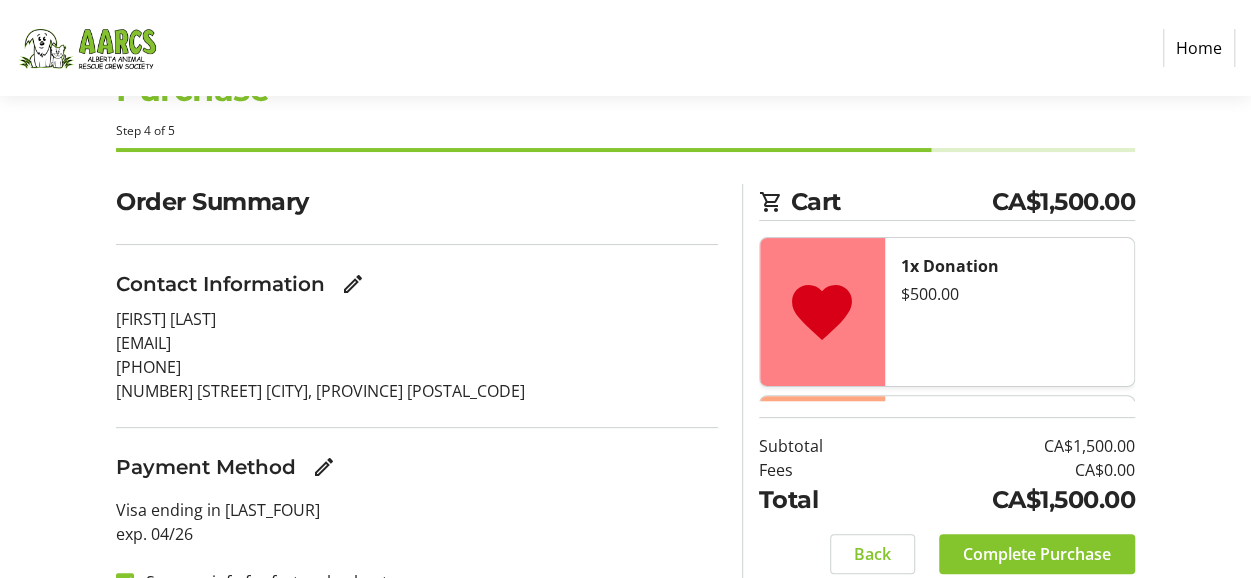 scroll, scrollTop: 150, scrollLeft: 0, axis: vertical 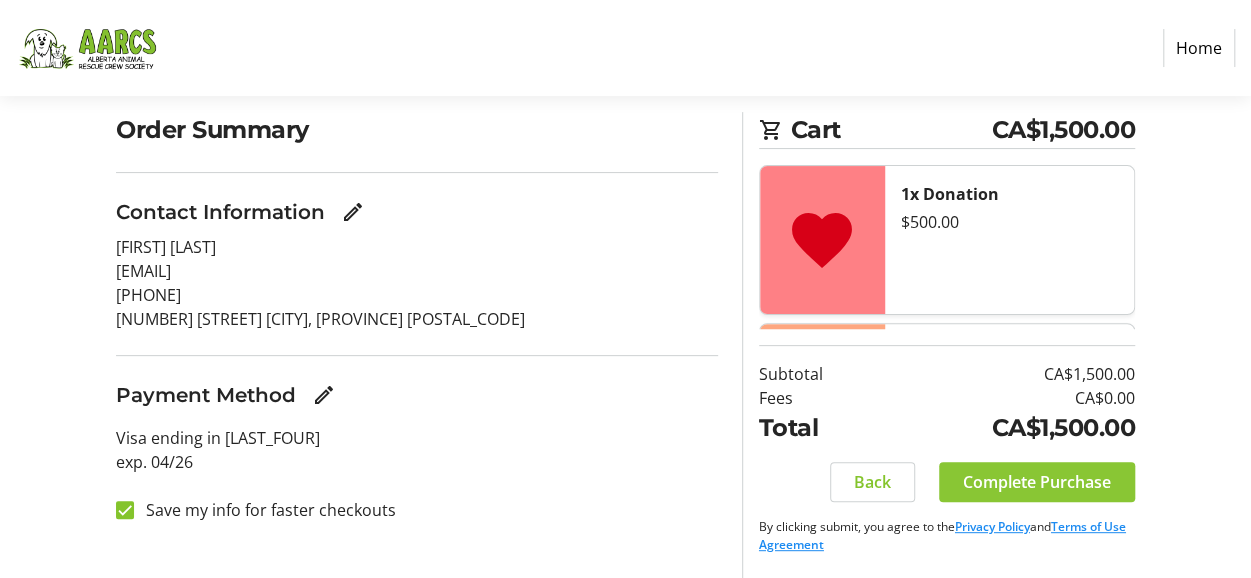 click on "Complete Purchase" 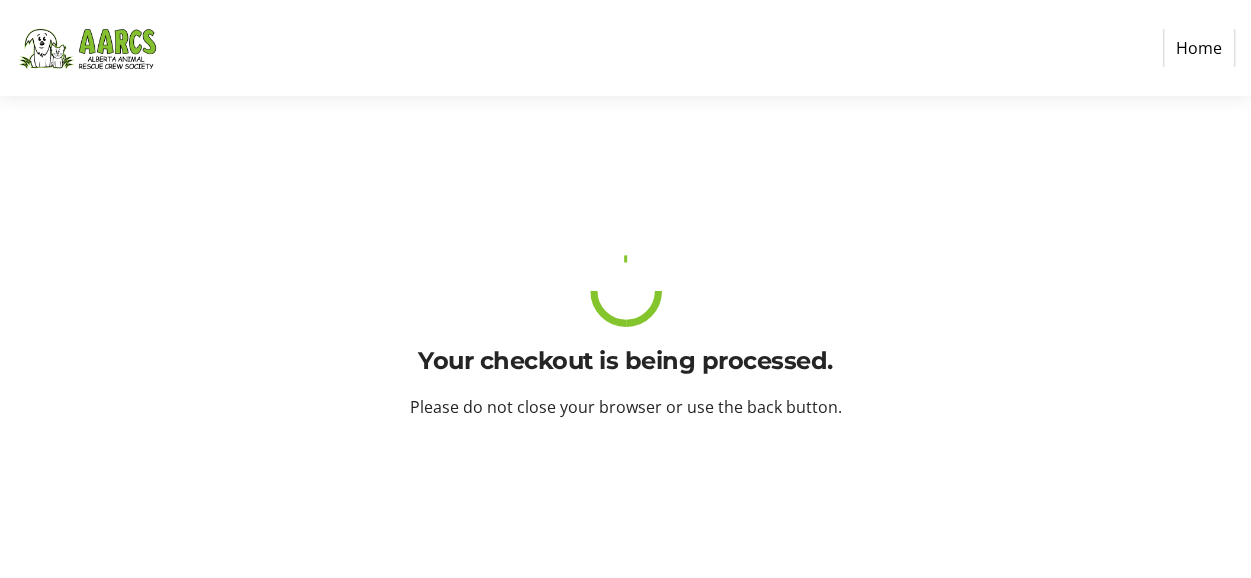 scroll, scrollTop: 0, scrollLeft: 0, axis: both 